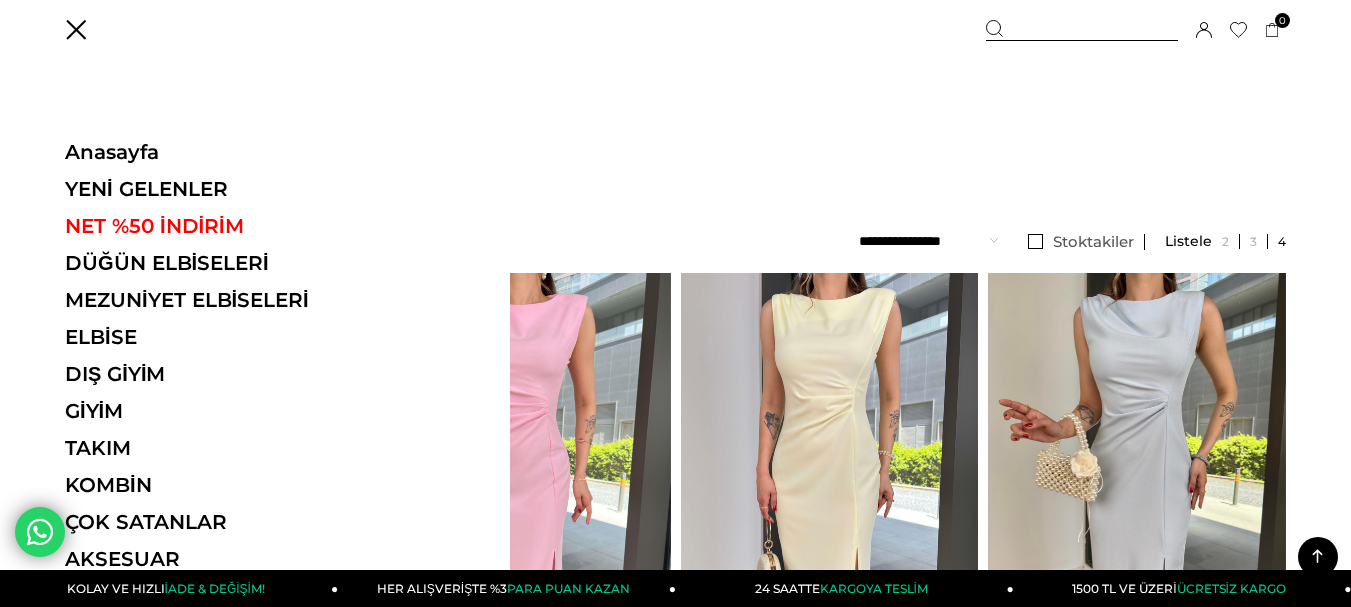 scroll, scrollTop: 299, scrollLeft: 0, axis: vertical 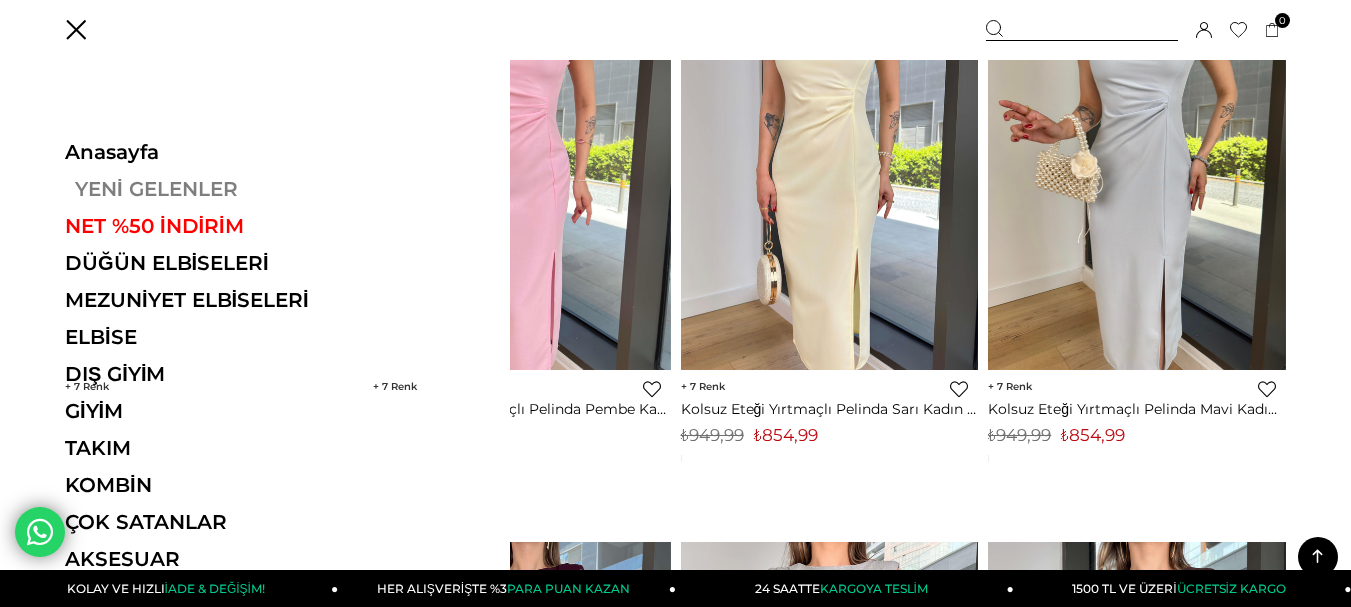 click on "YENİ GELENLER" at bounding box center [202, 189] 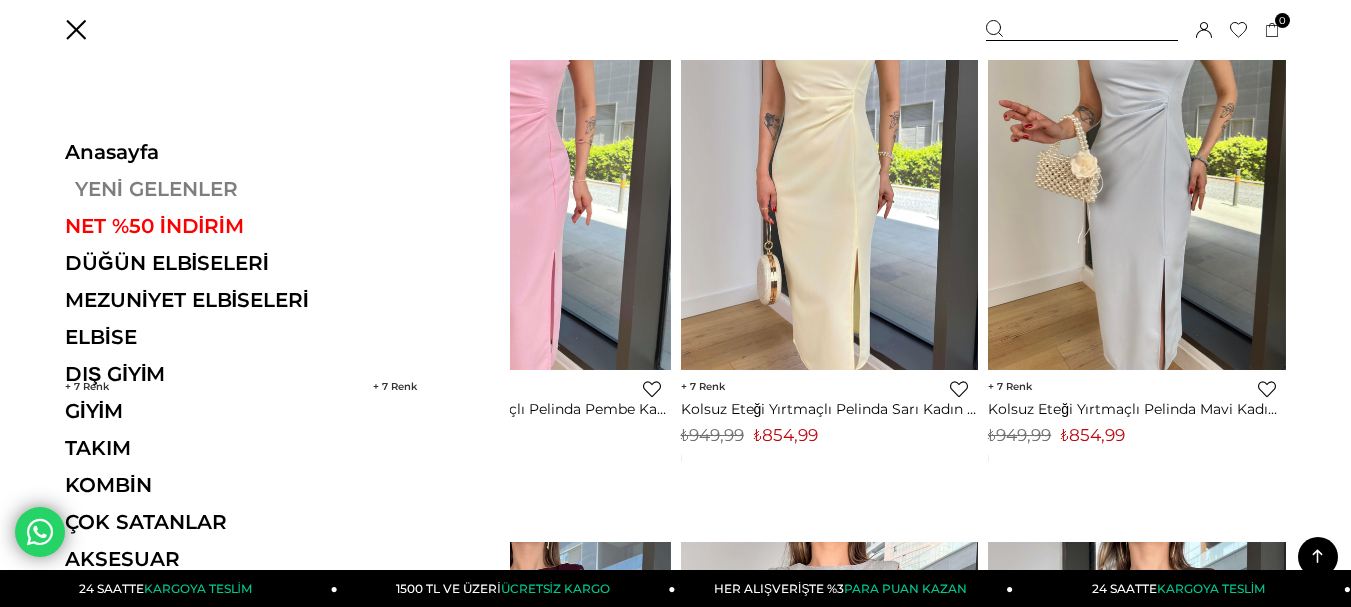 click on "YENİ GELENLER" at bounding box center (202, 189) 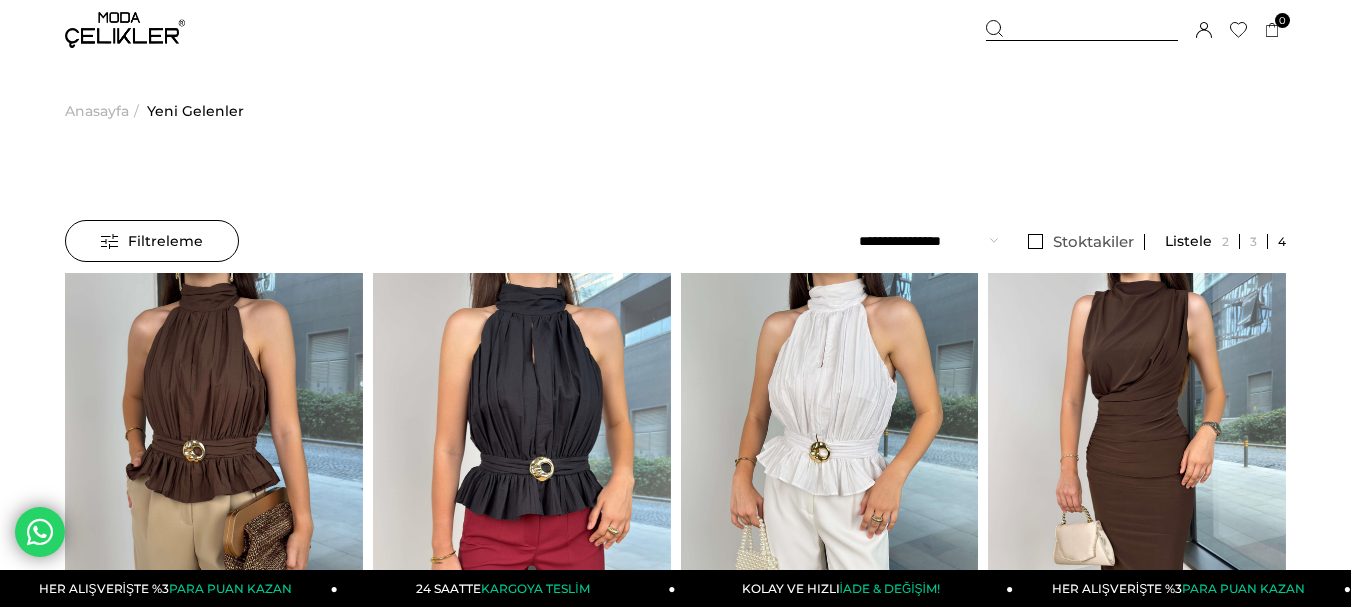 scroll, scrollTop: 0, scrollLeft: 0, axis: both 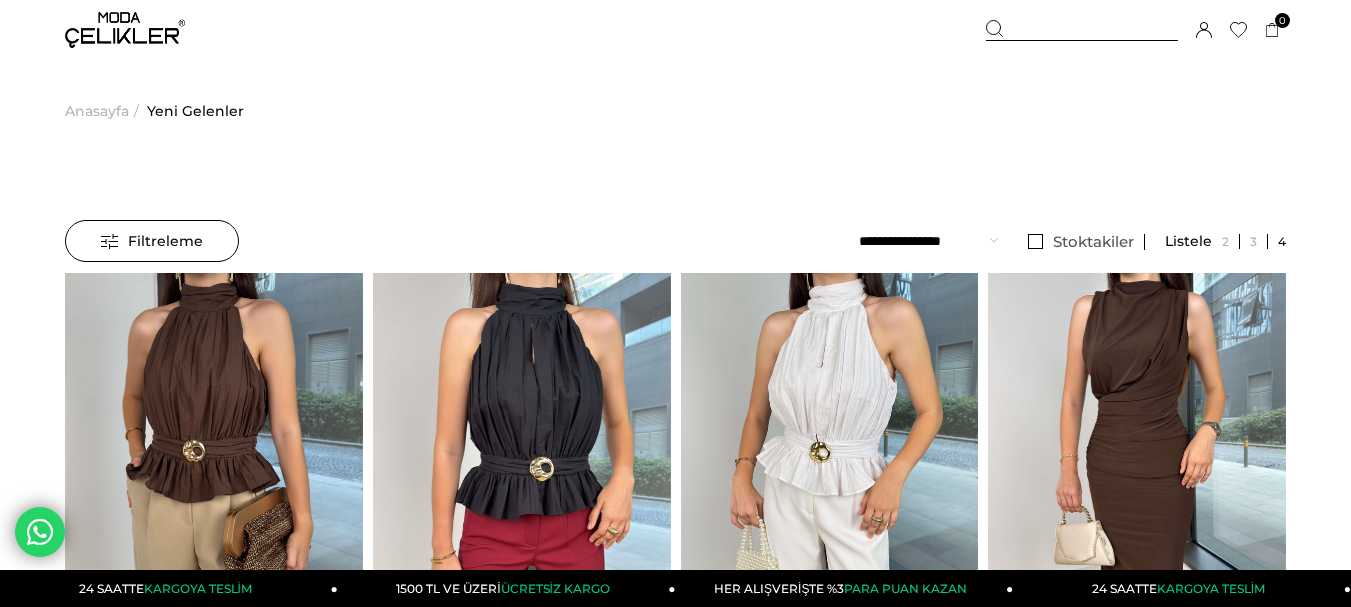 click at bounding box center (125, 30) 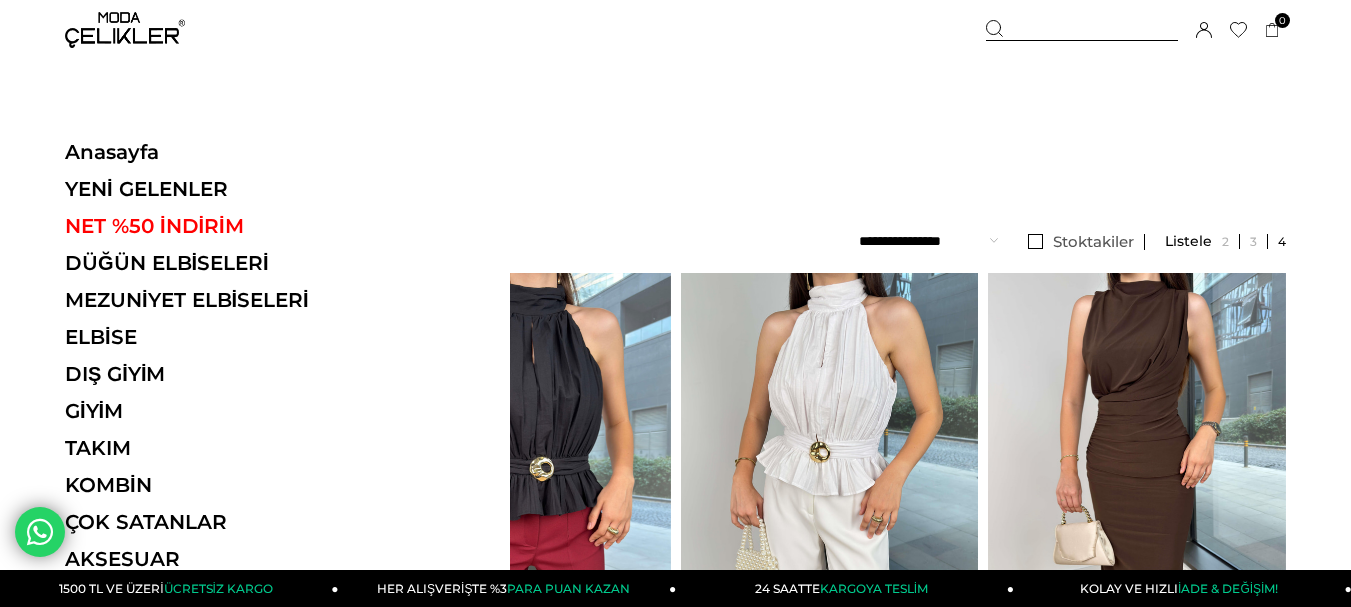 click on "Kaydettigim Filtreyi Kullan
Filtreleme
Filtreleme
Sıralama
Filtreleme Stoktakiler
Kategoriler
Yeni Gelenler
Üst Giyim
Ofise Dönüş
Giyim
Net %50 İndirim
Basic" at bounding box center [675, 5837] 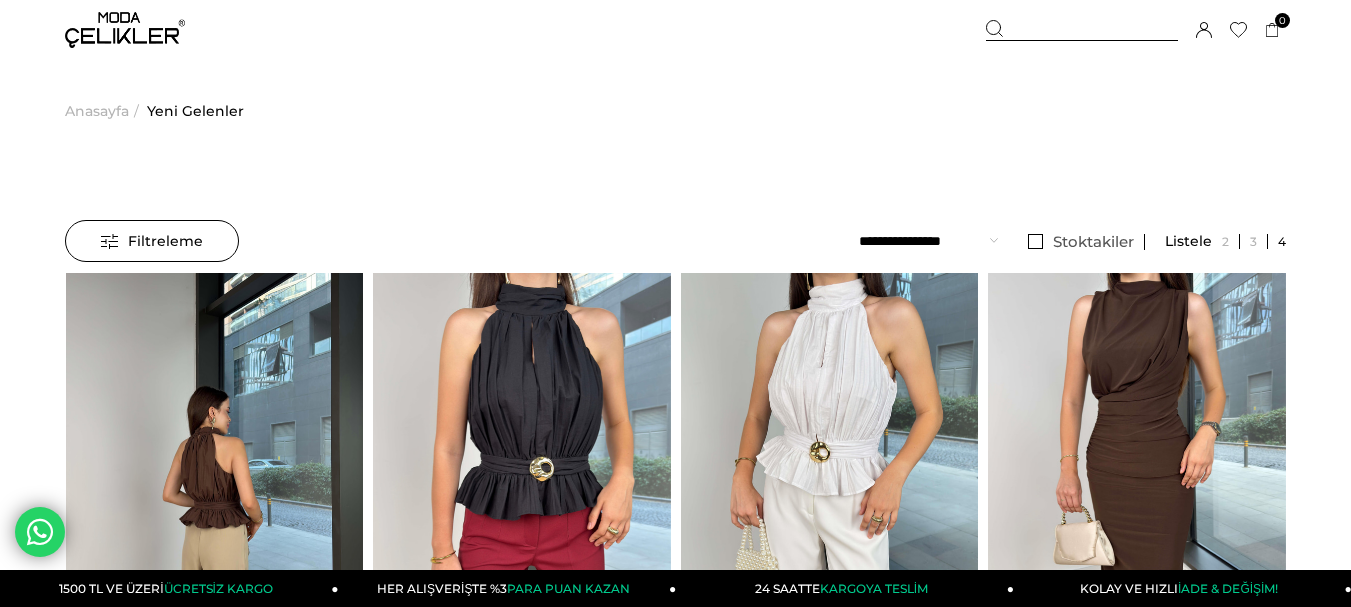 click at bounding box center (-83, 471) 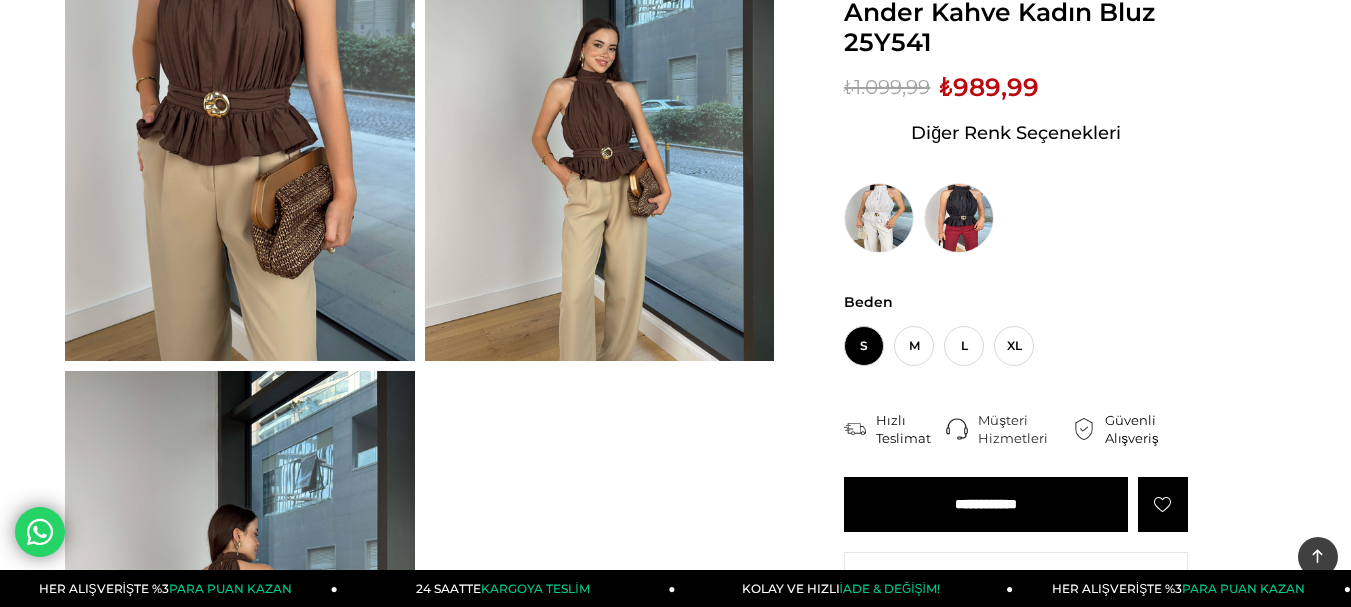 scroll, scrollTop: 500, scrollLeft: 0, axis: vertical 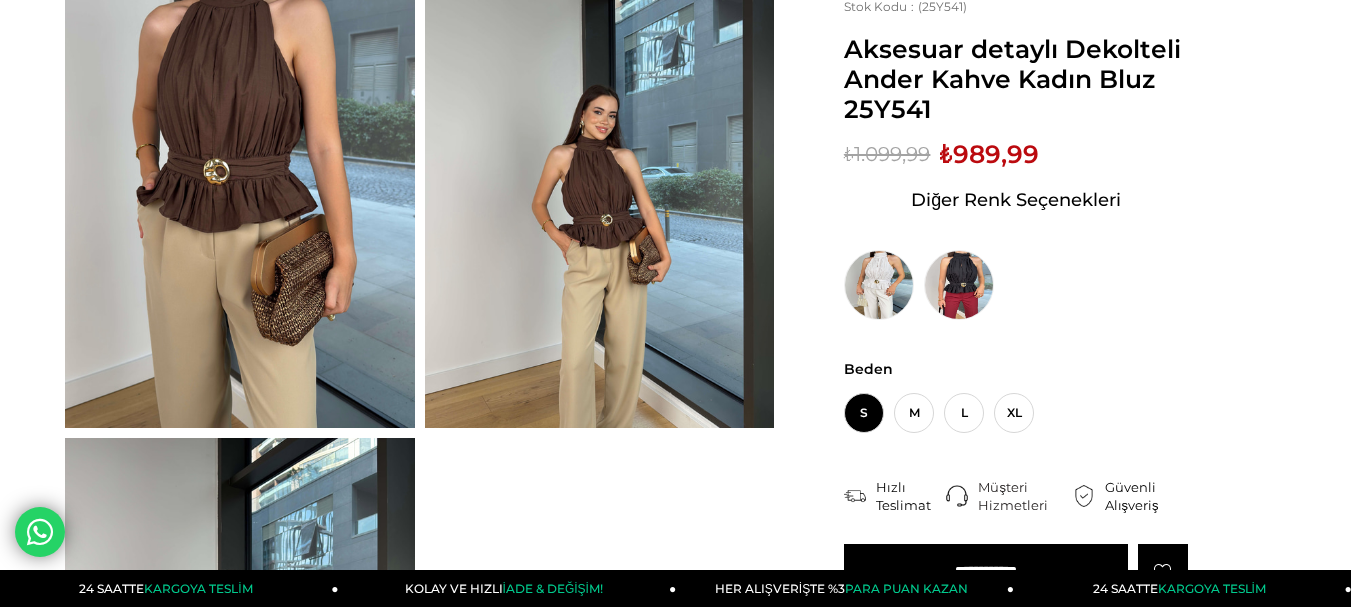 click at bounding box center (240, 195) 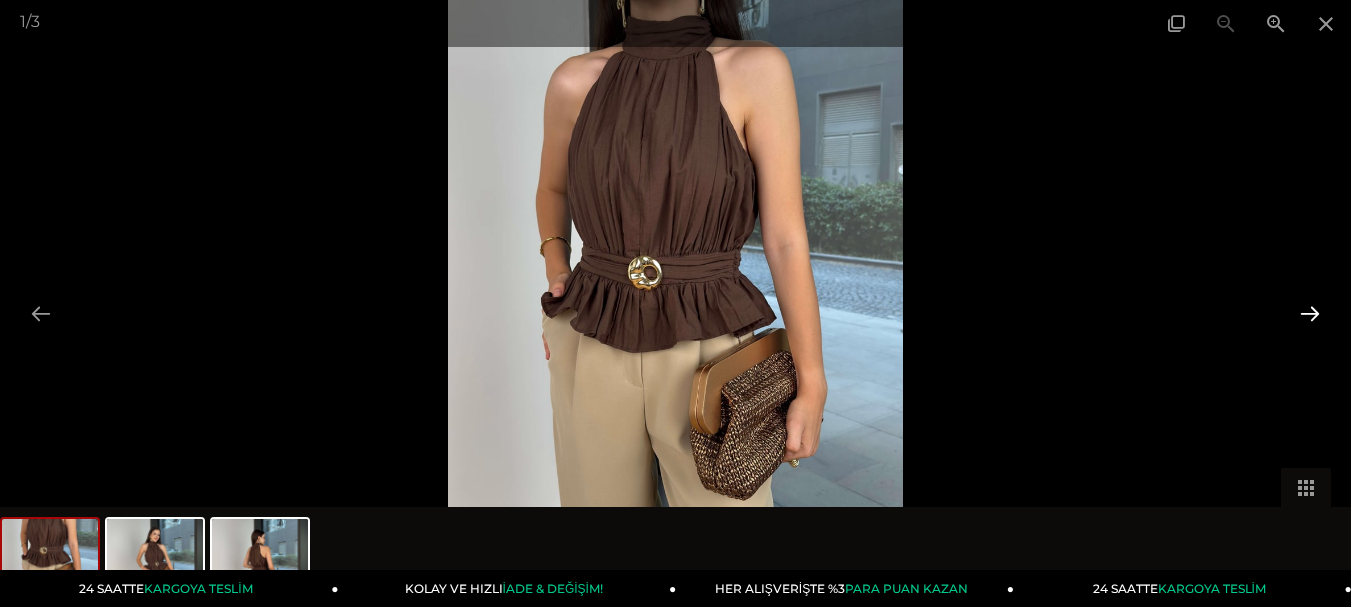 click at bounding box center (1310, 313) 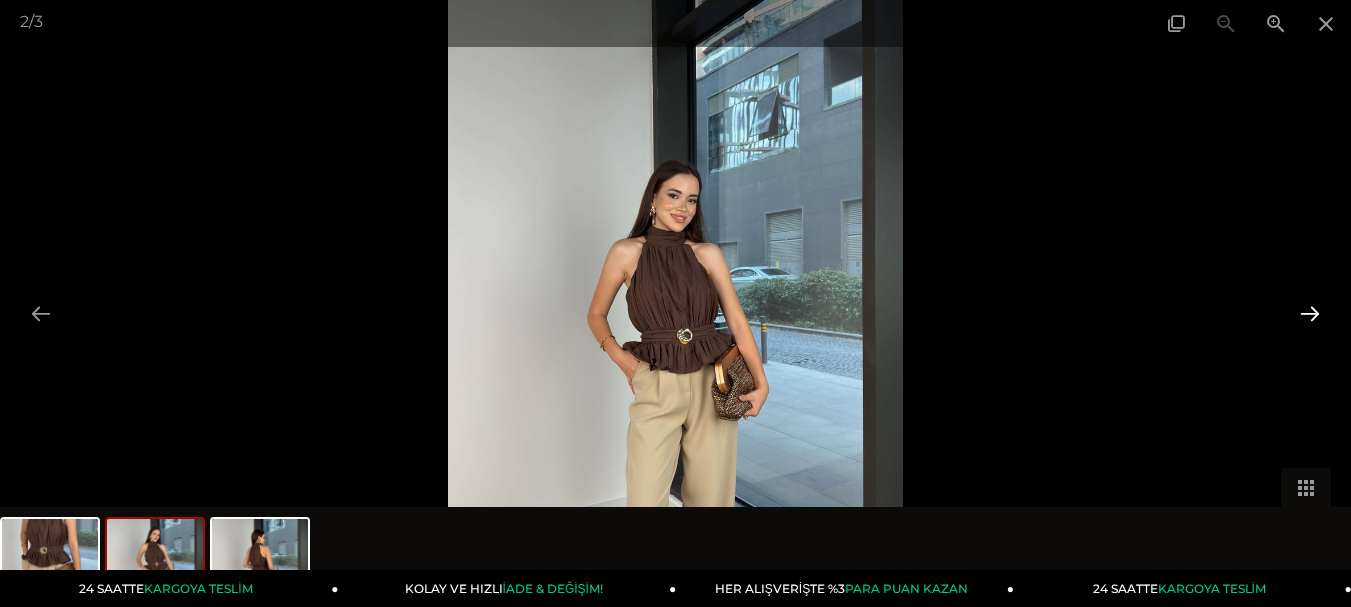 click at bounding box center (1310, 313) 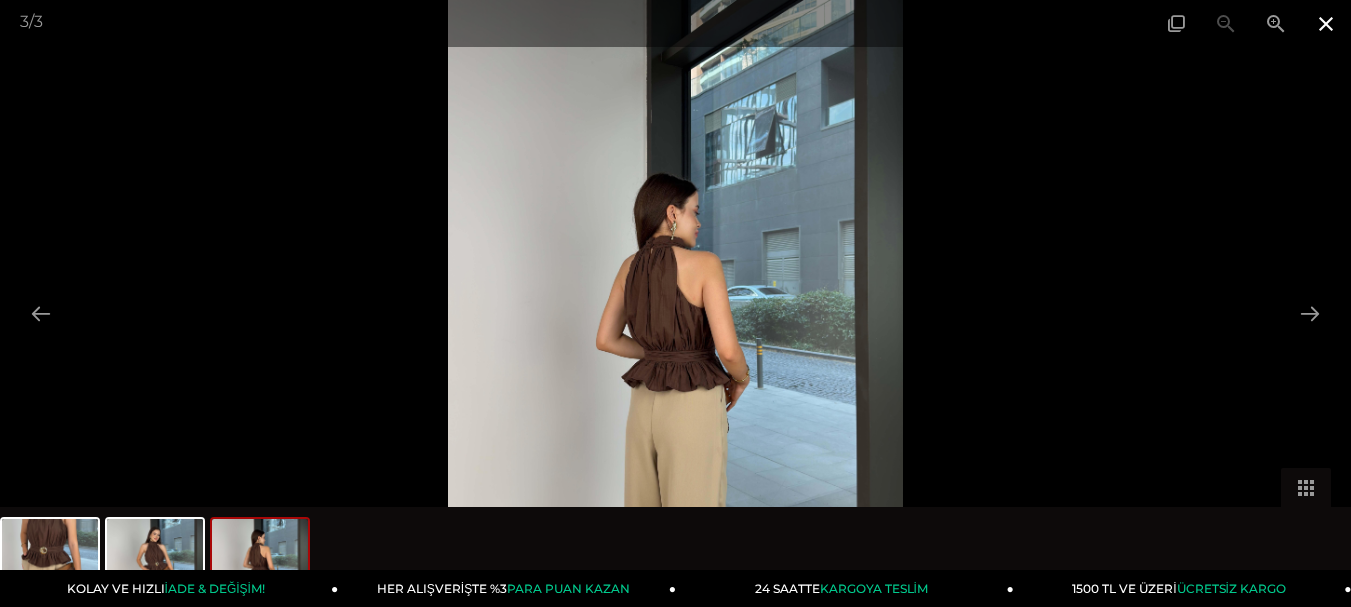 click at bounding box center (1326, 23) 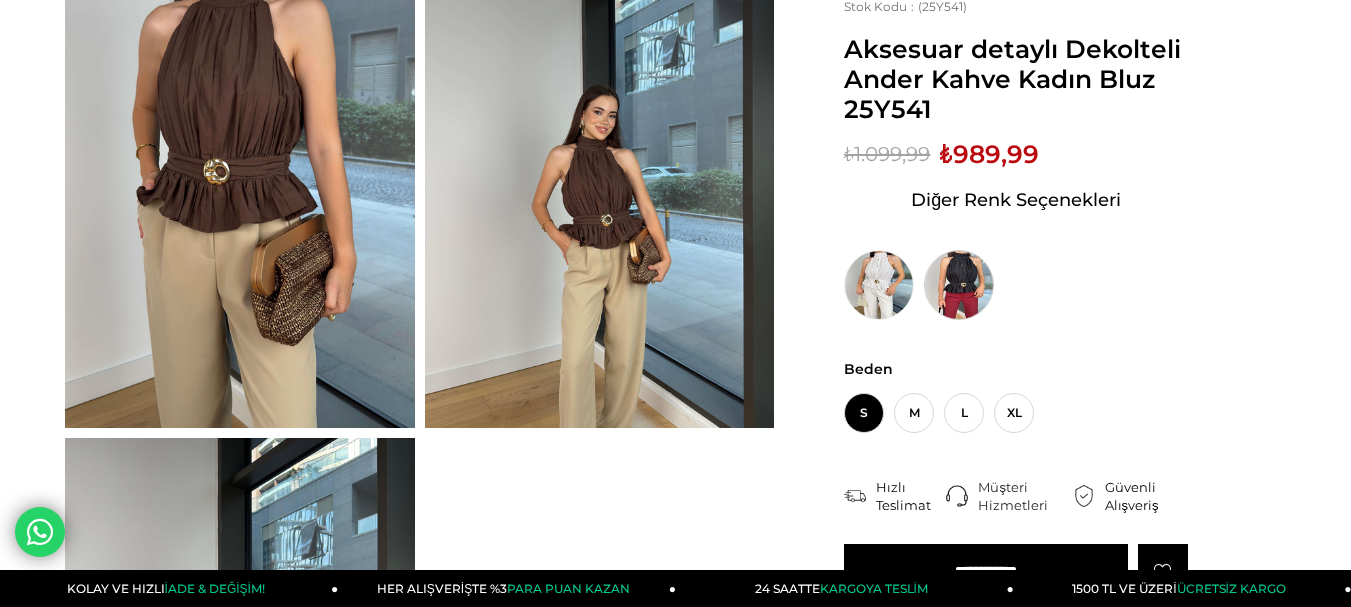 click at bounding box center [959, 285] 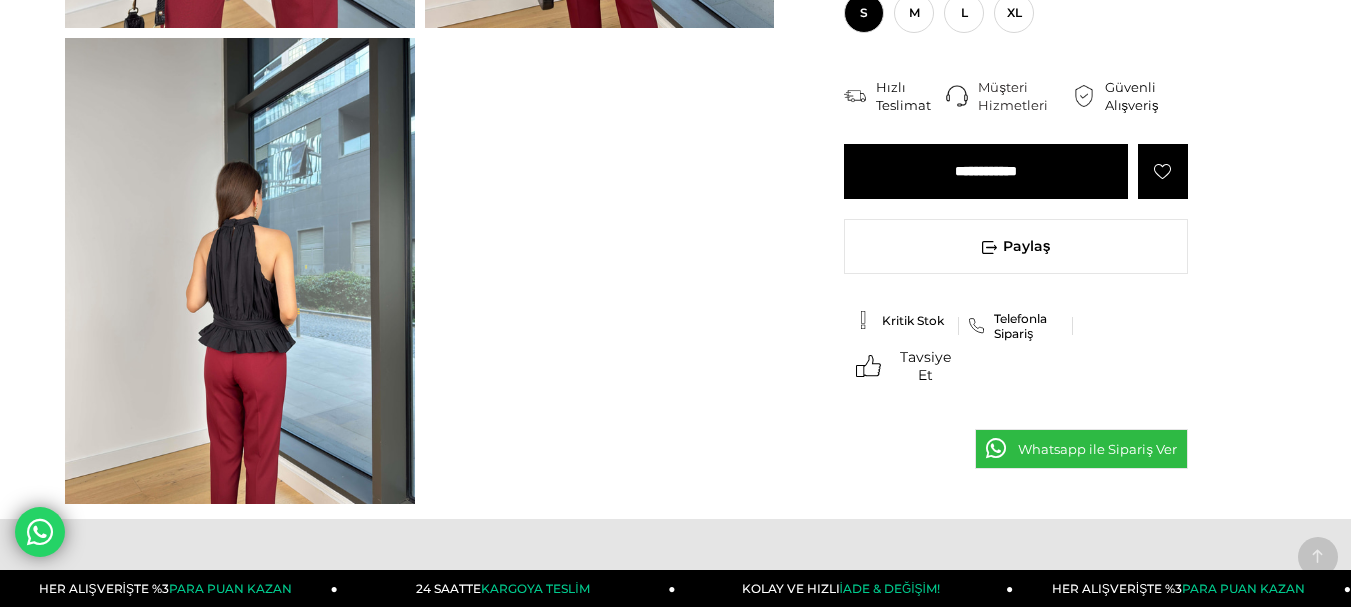 scroll, scrollTop: 0, scrollLeft: 0, axis: both 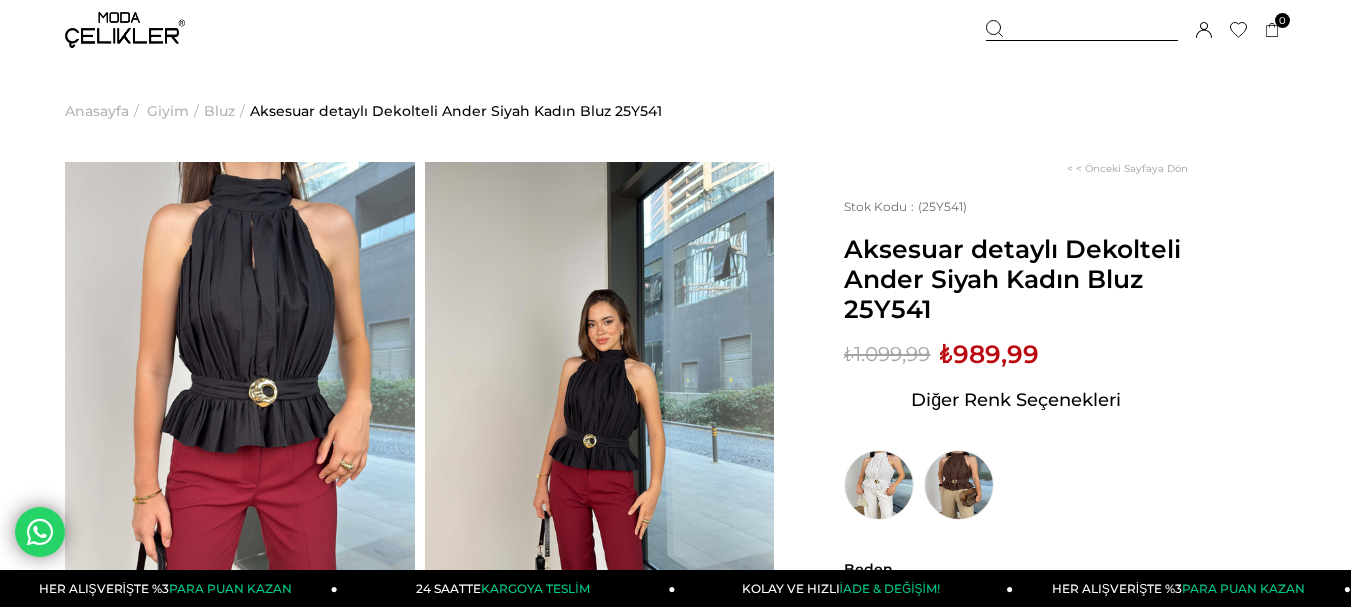 drag, startPoint x: 537, startPoint y: 328, endPoint x: 549, endPoint y: 328, distance: 12 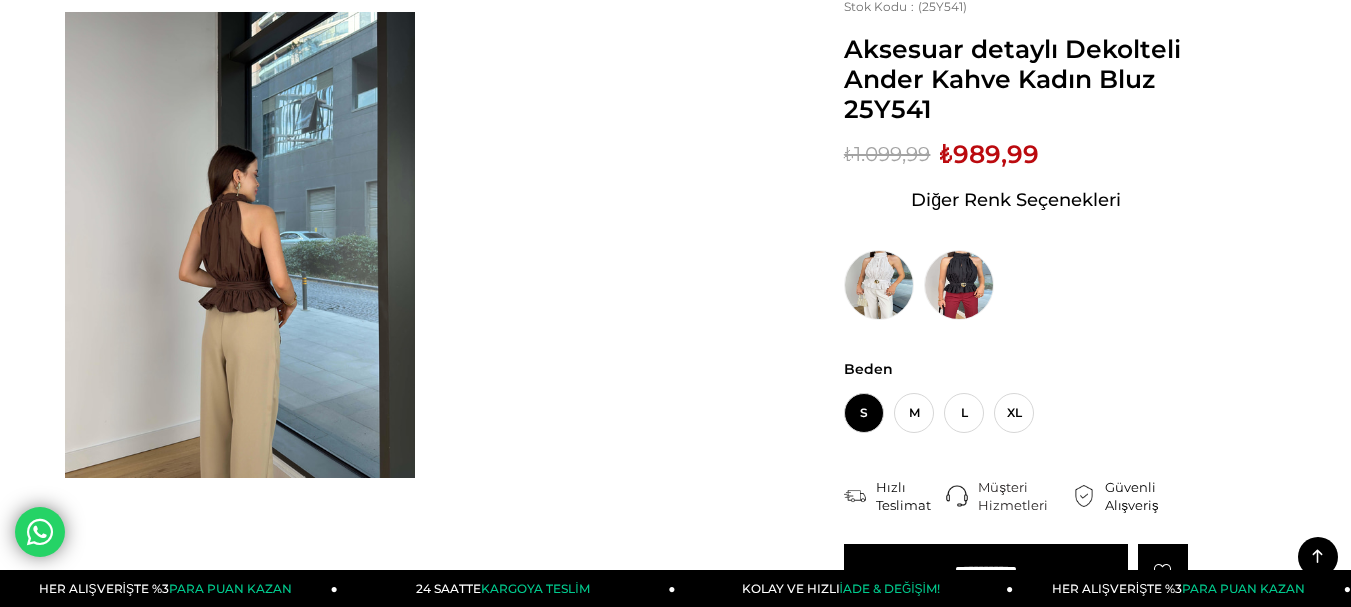 scroll, scrollTop: 0, scrollLeft: 0, axis: both 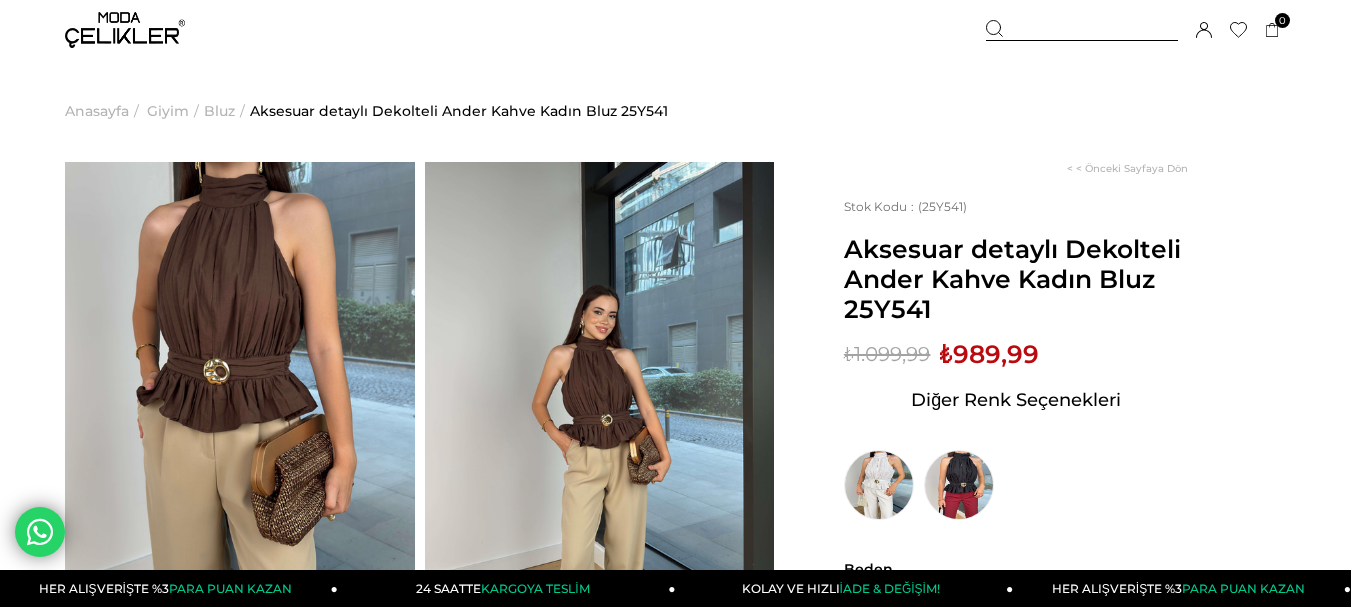 click at bounding box center [125, 30] 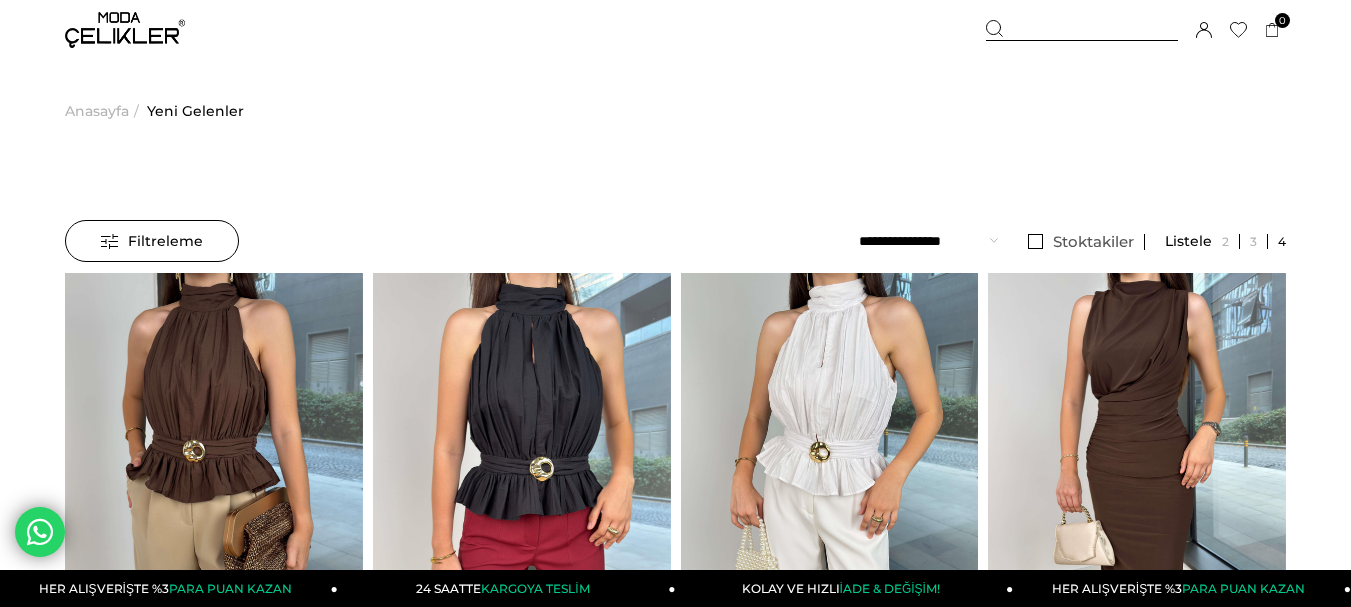 scroll, scrollTop: 0, scrollLeft: 0, axis: both 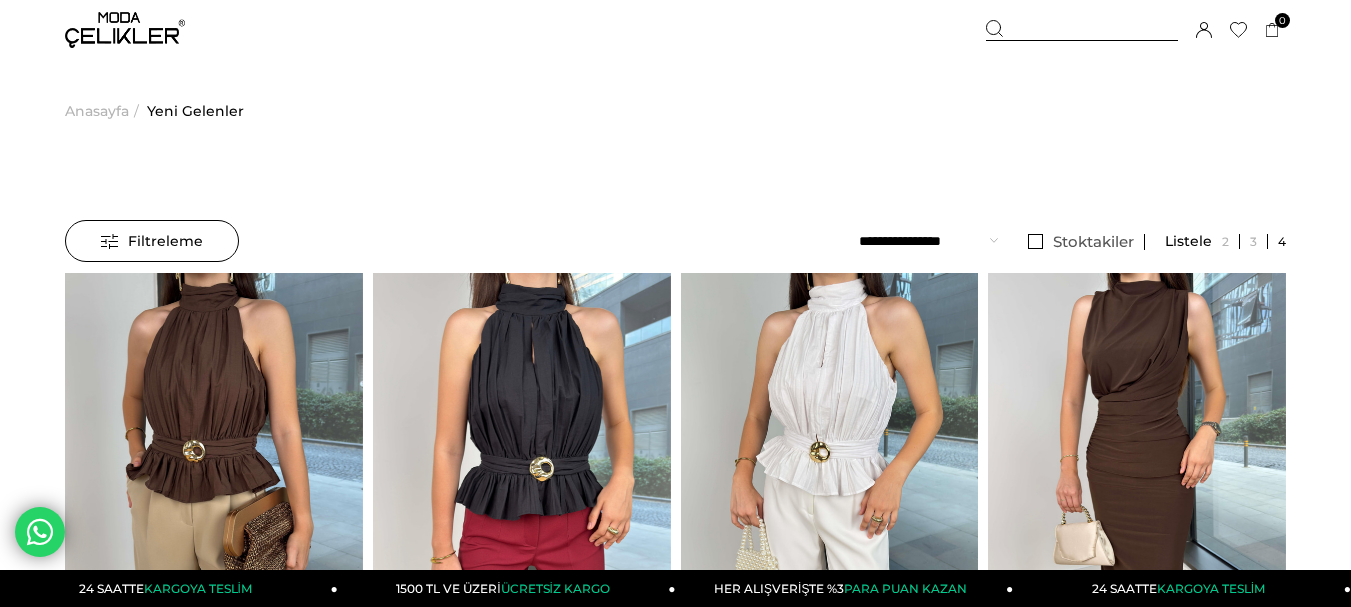 click at bounding box center (125, 30) 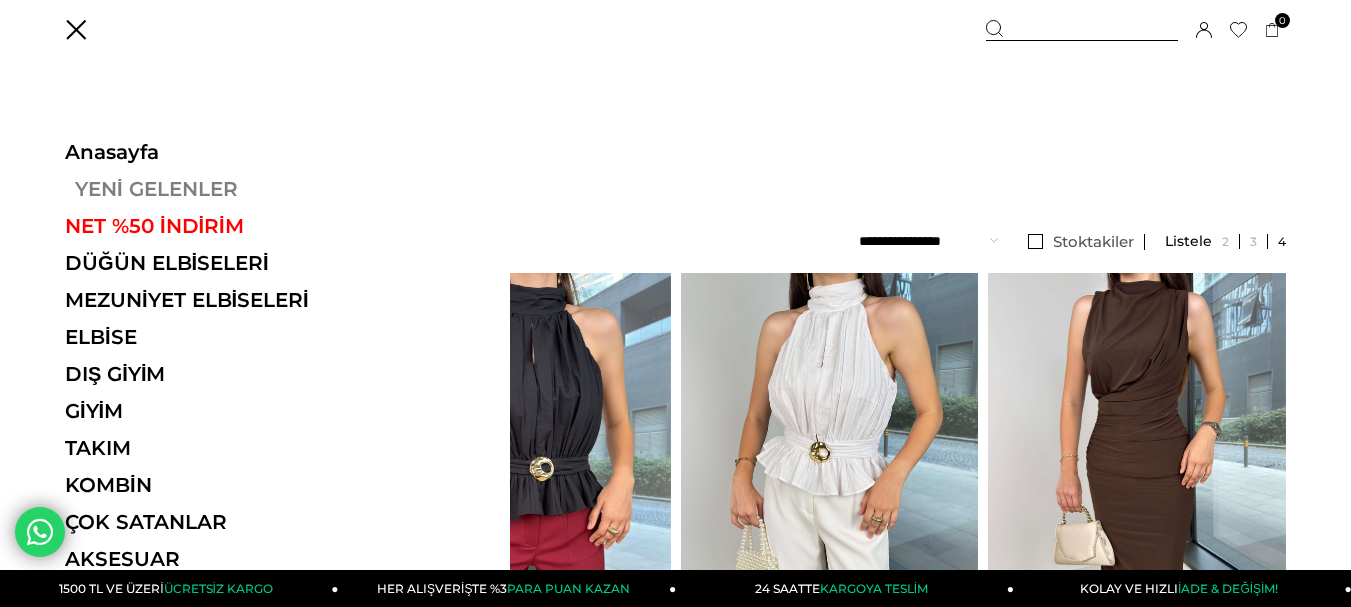 click on "YENİ GELENLER" at bounding box center (202, 189) 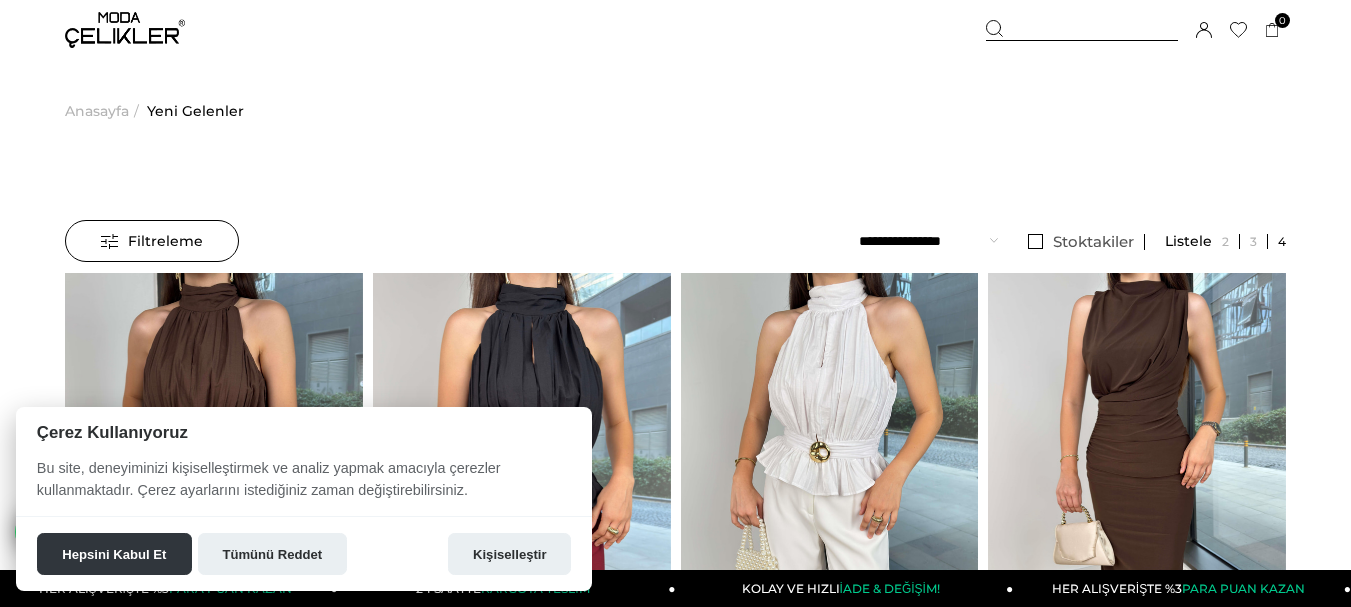 scroll, scrollTop: 0, scrollLeft: 0, axis: both 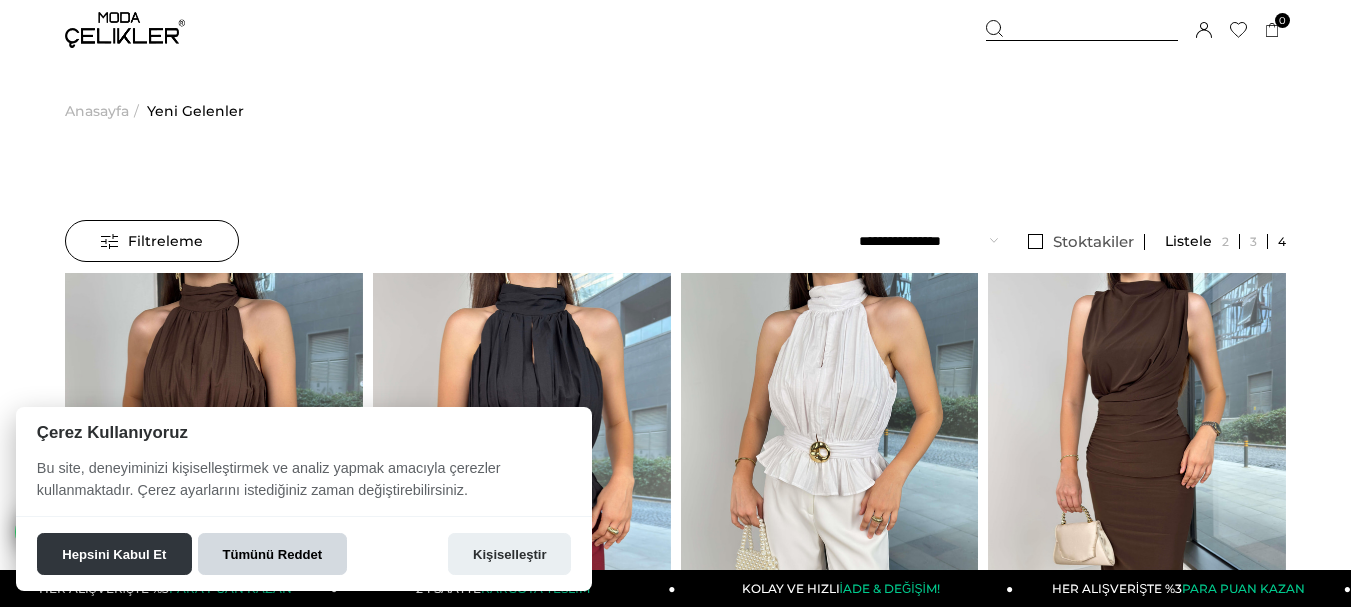 drag, startPoint x: 280, startPoint y: 548, endPoint x: 284, endPoint y: 534, distance: 14.56022 